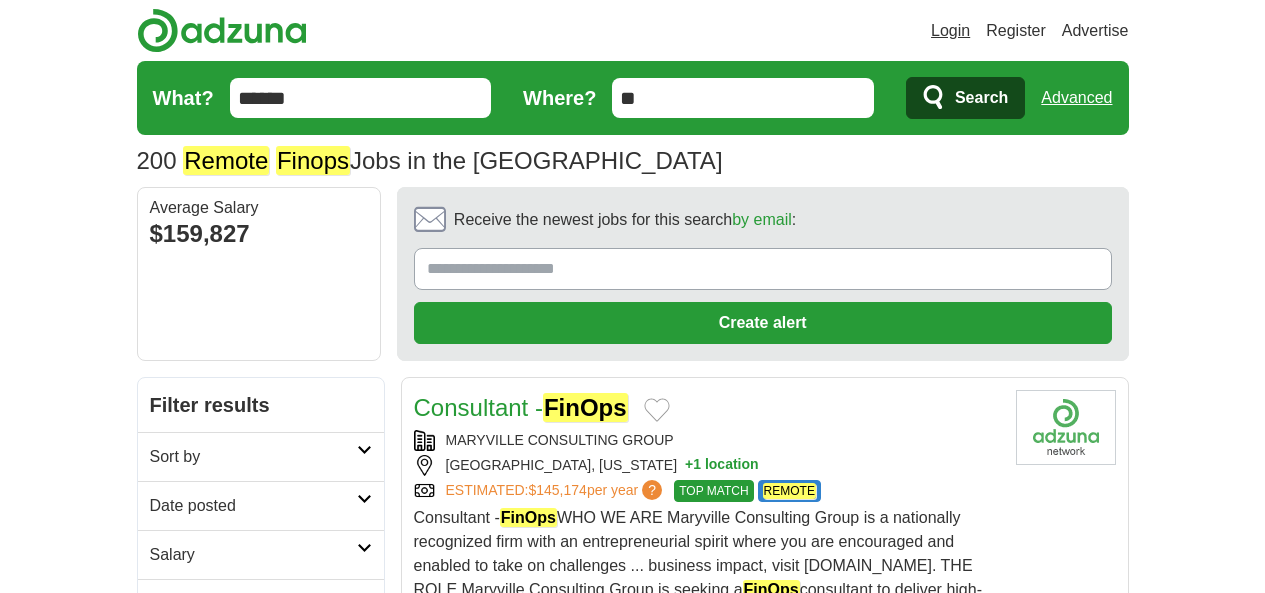 scroll, scrollTop: 0, scrollLeft: 0, axis: both 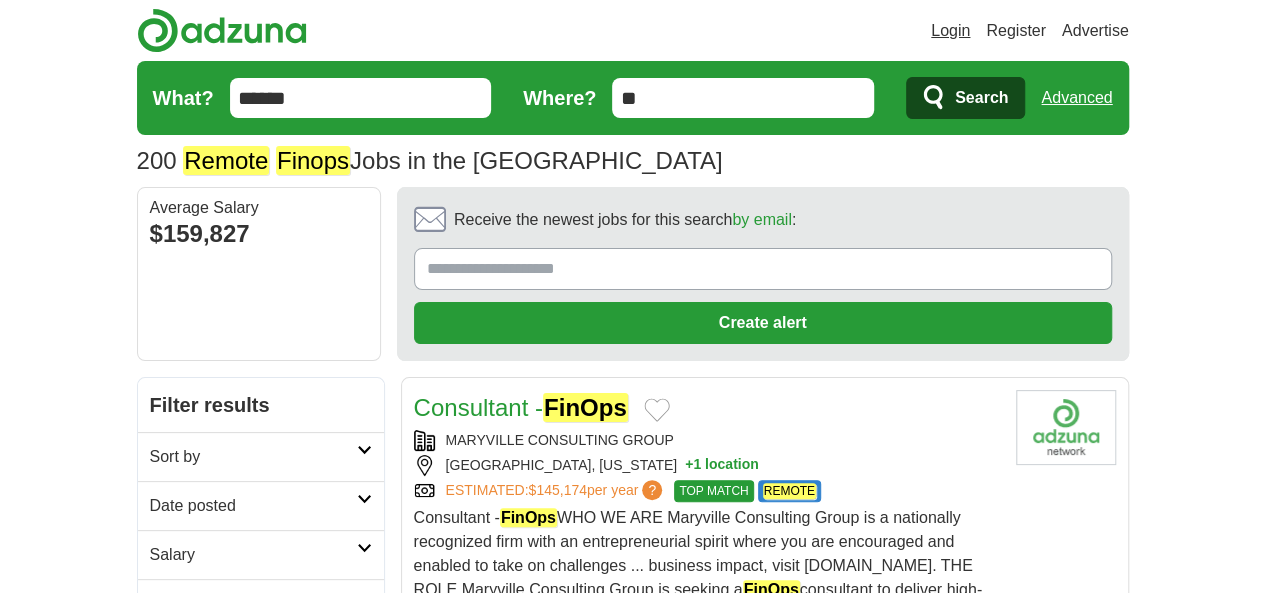 click on "Login" at bounding box center (950, 31) 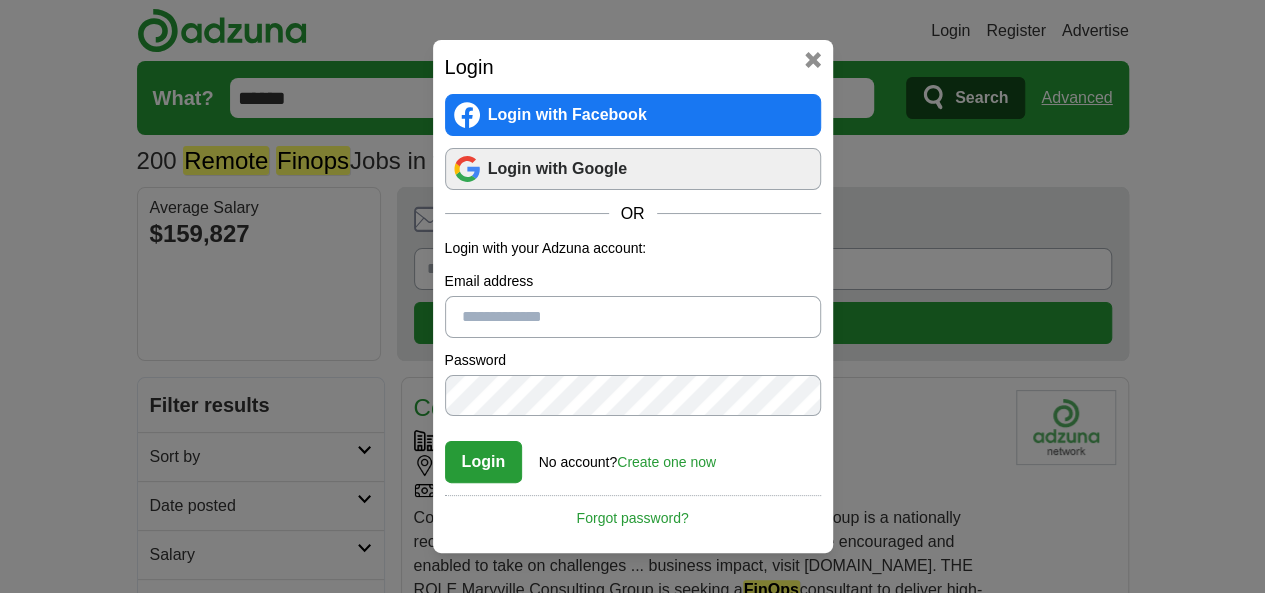 click on "Login with Google" at bounding box center [633, 169] 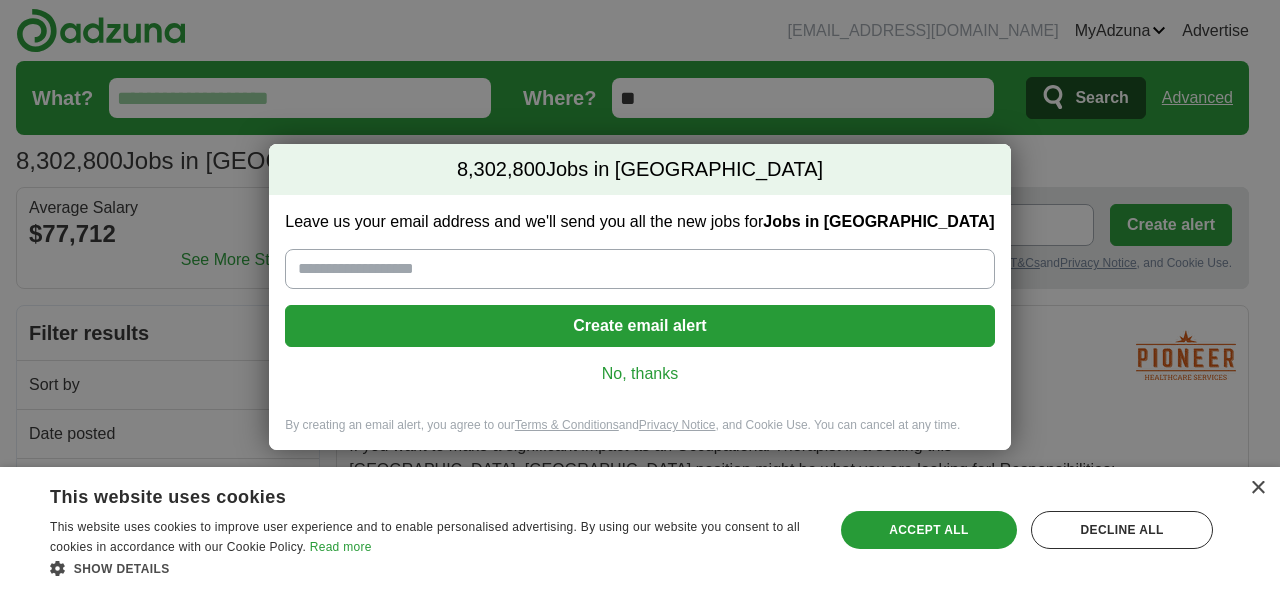 scroll, scrollTop: 0, scrollLeft: 0, axis: both 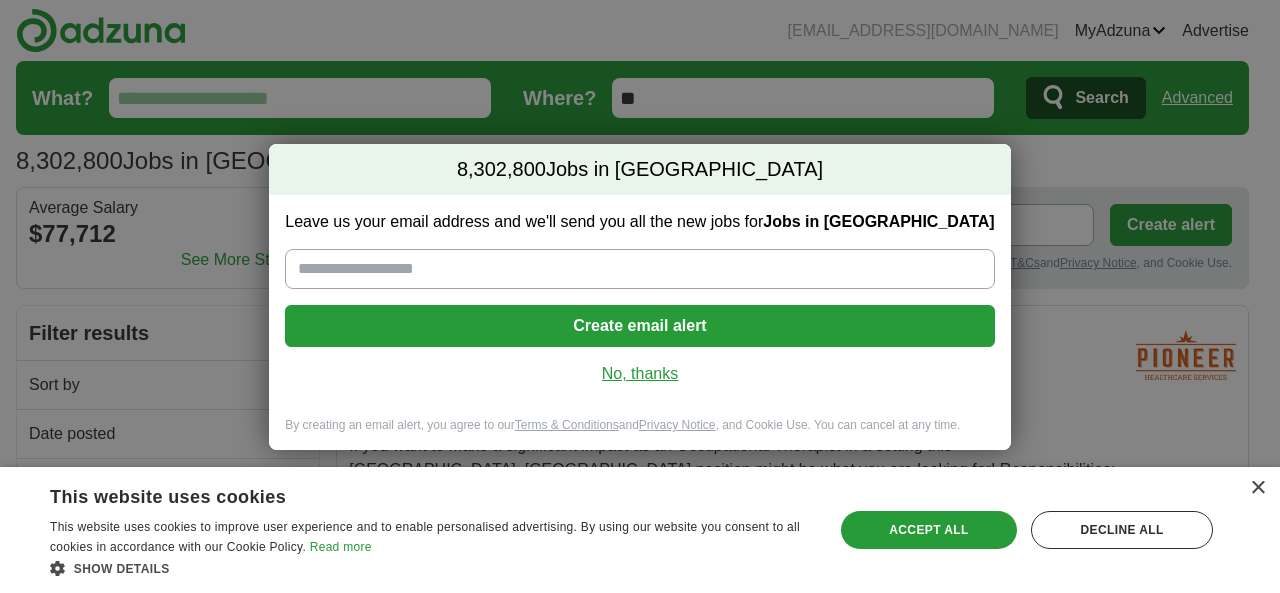 click on "No, thanks" at bounding box center [639, 374] 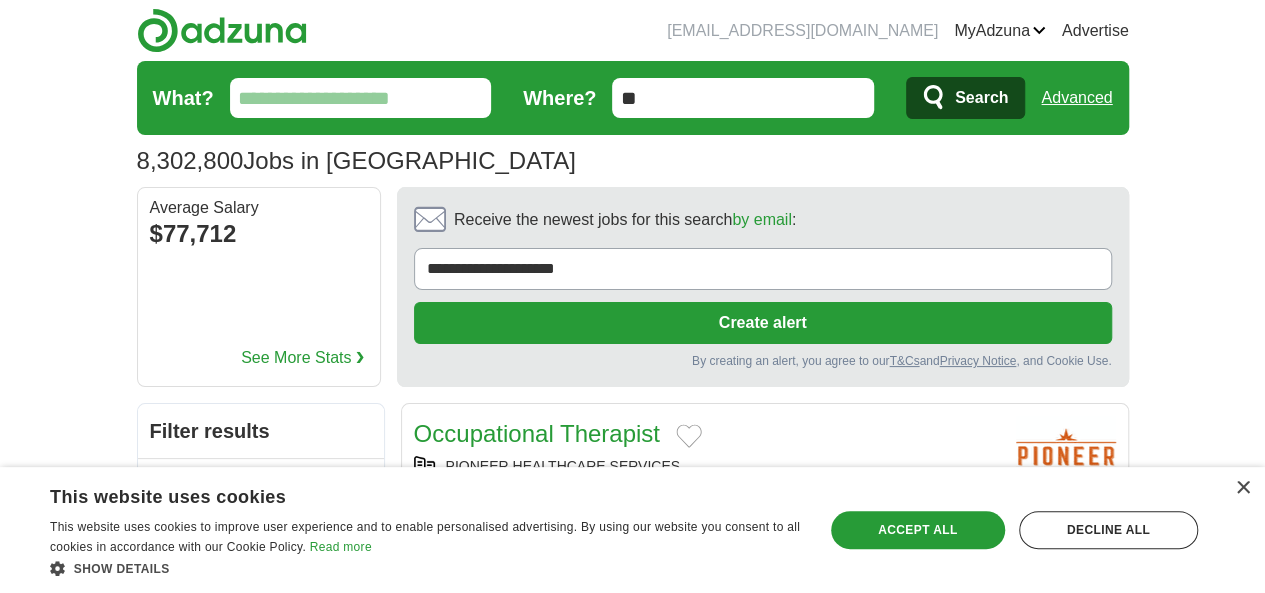 click on "What?" at bounding box center (361, 98) 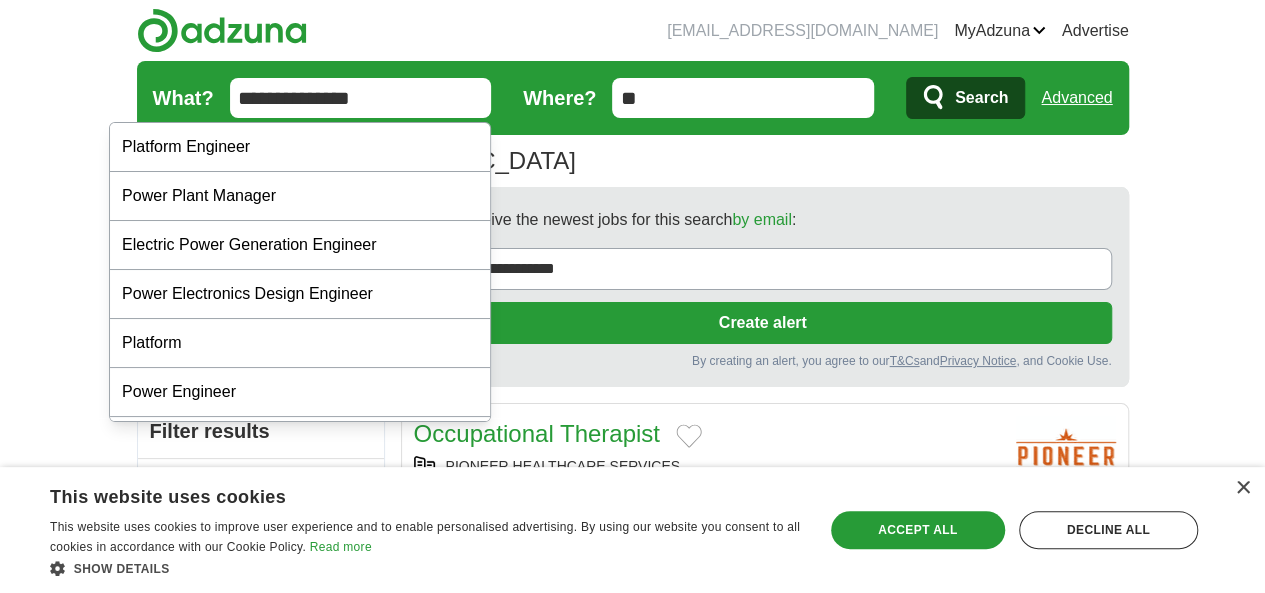 type on "**********" 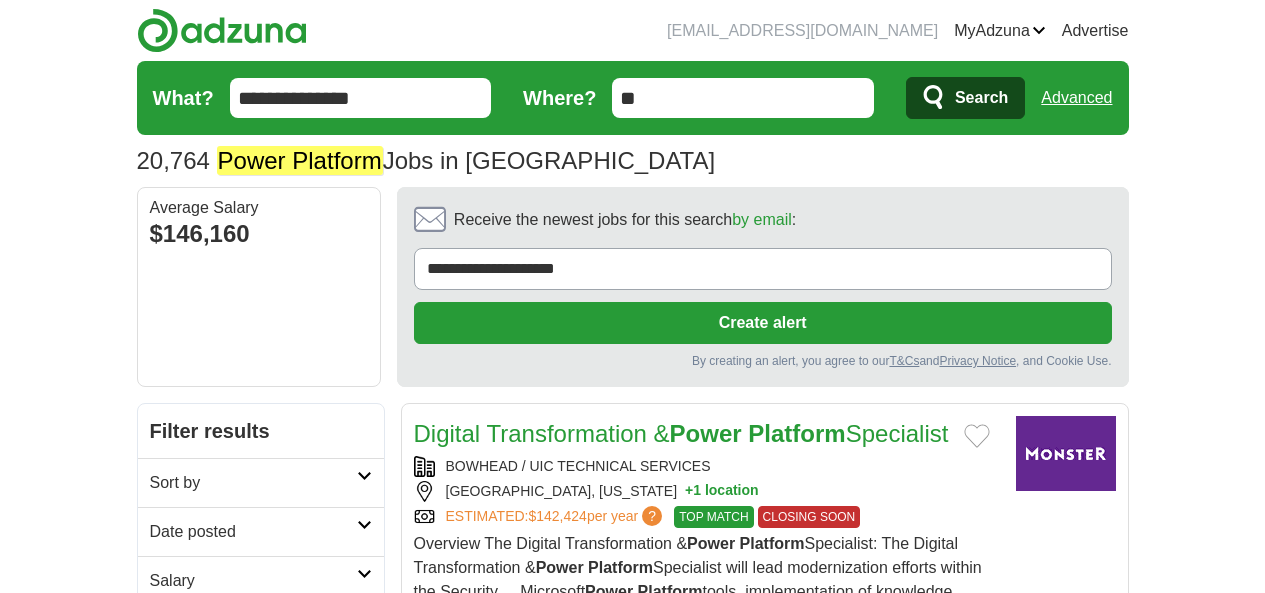 scroll, scrollTop: 0, scrollLeft: 0, axis: both 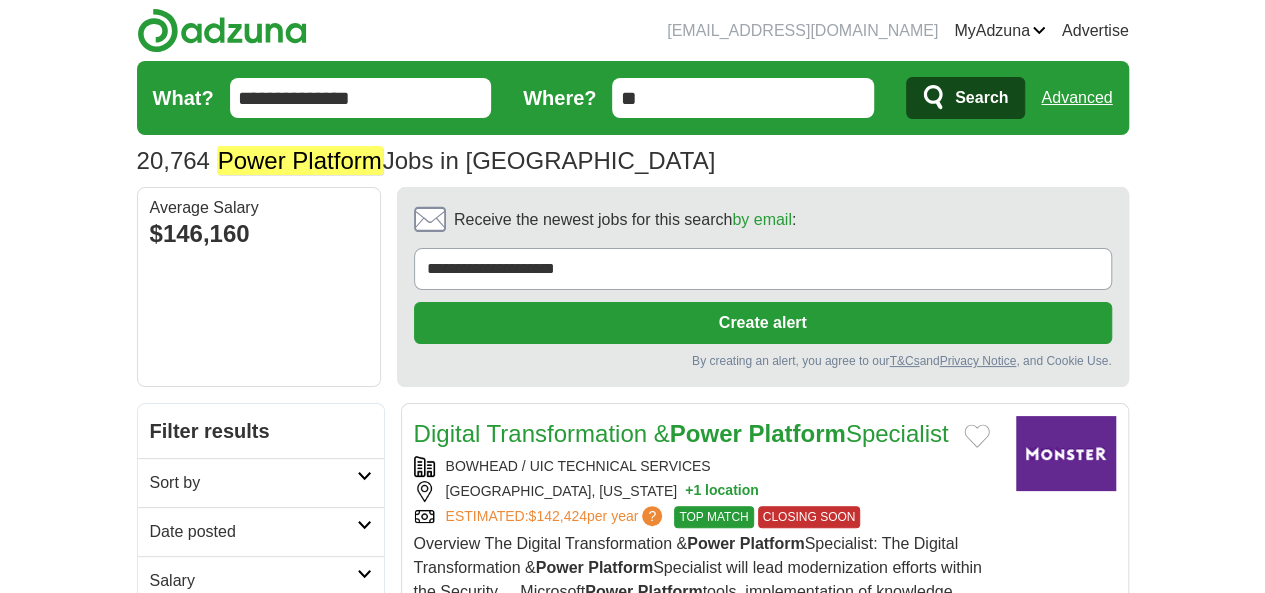 click on "Remote" 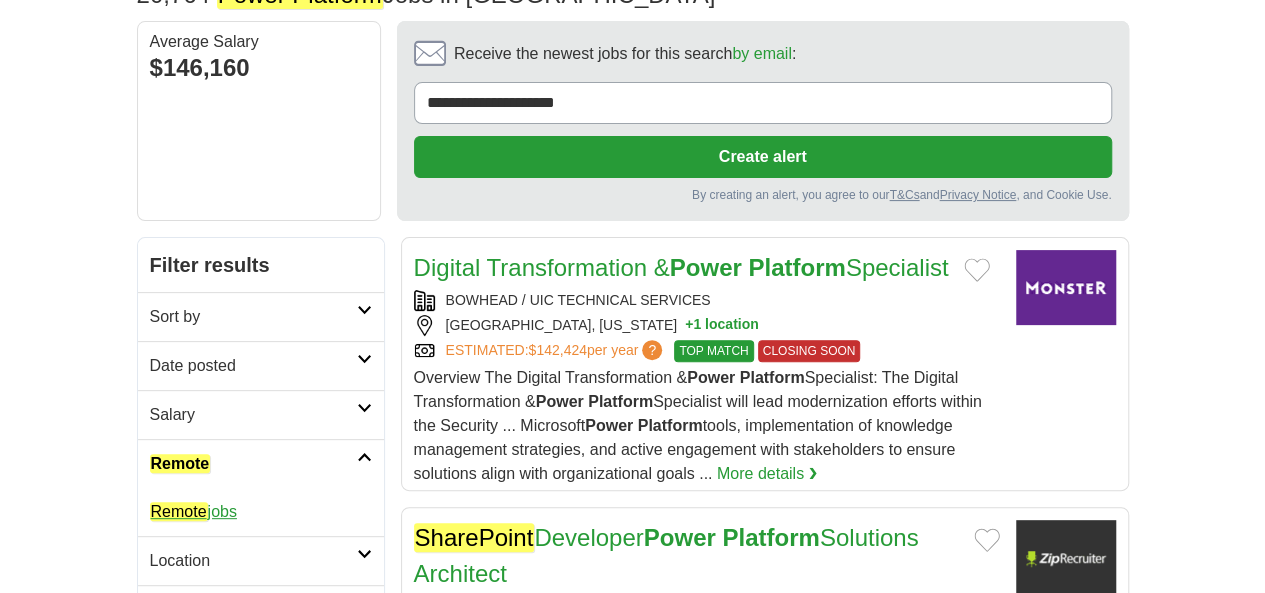 click on "Remote  jobs" at bounding box center [193, 511] 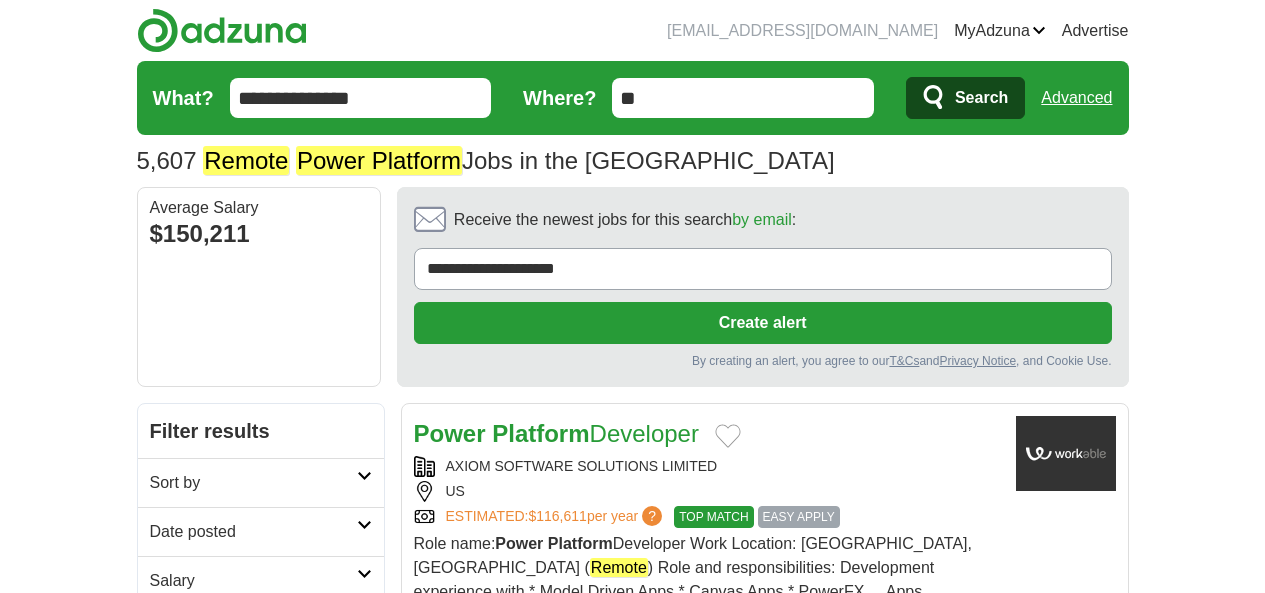 scroll, scrollTop: 0, scrollLeft: 0, axis: both 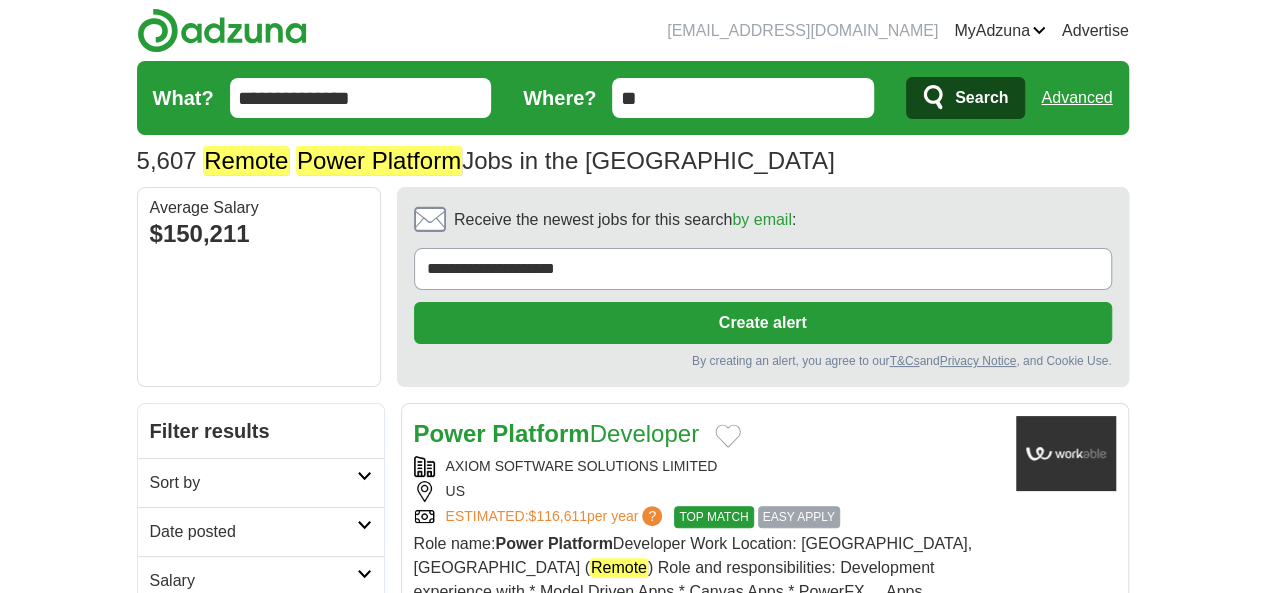 click on "Date posted" at bounding box center (253, 532) 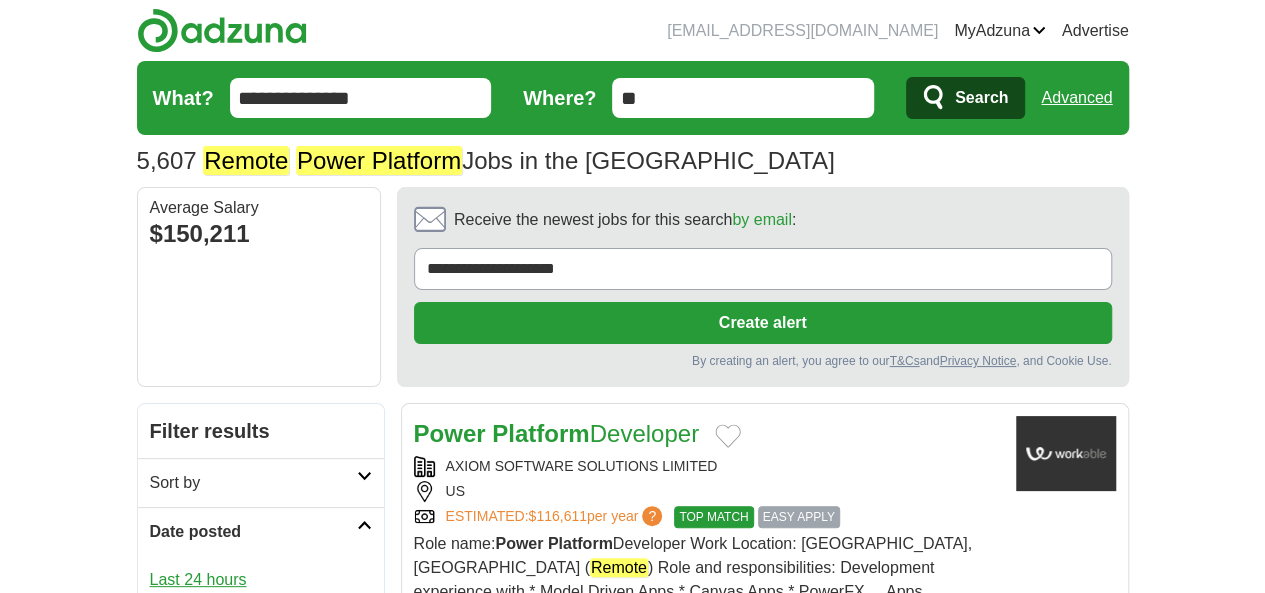 click on "Last 24 hours" at bounding box center (261, 580) 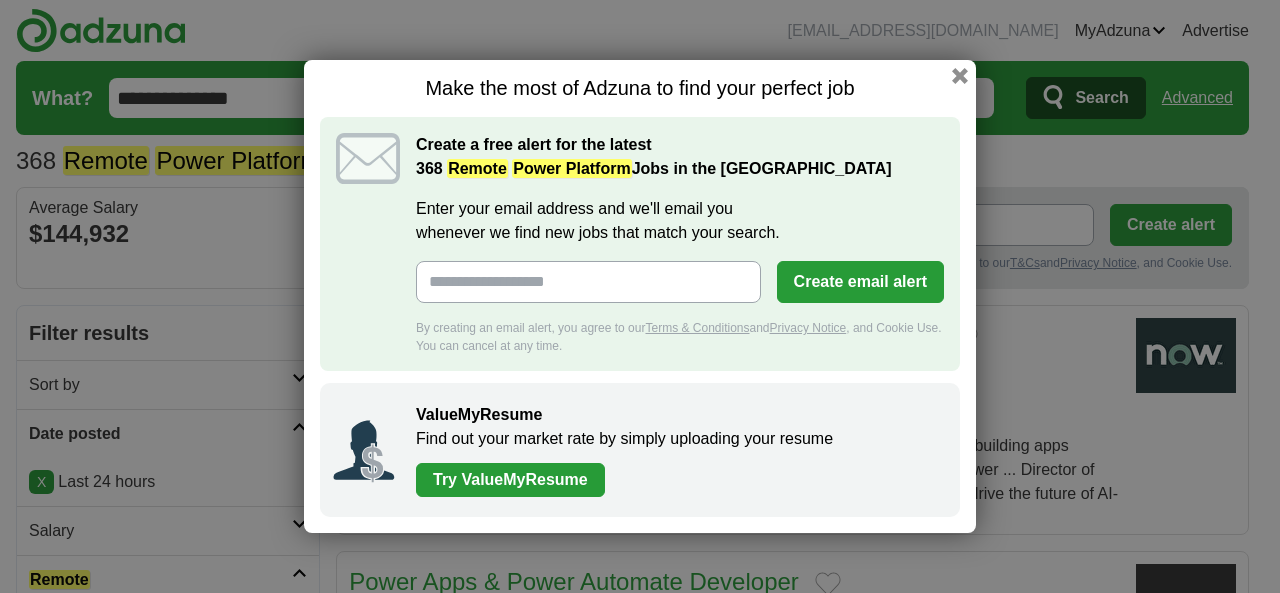 scroll, scrollTop: 0, scrollLeft: 0, axis: both 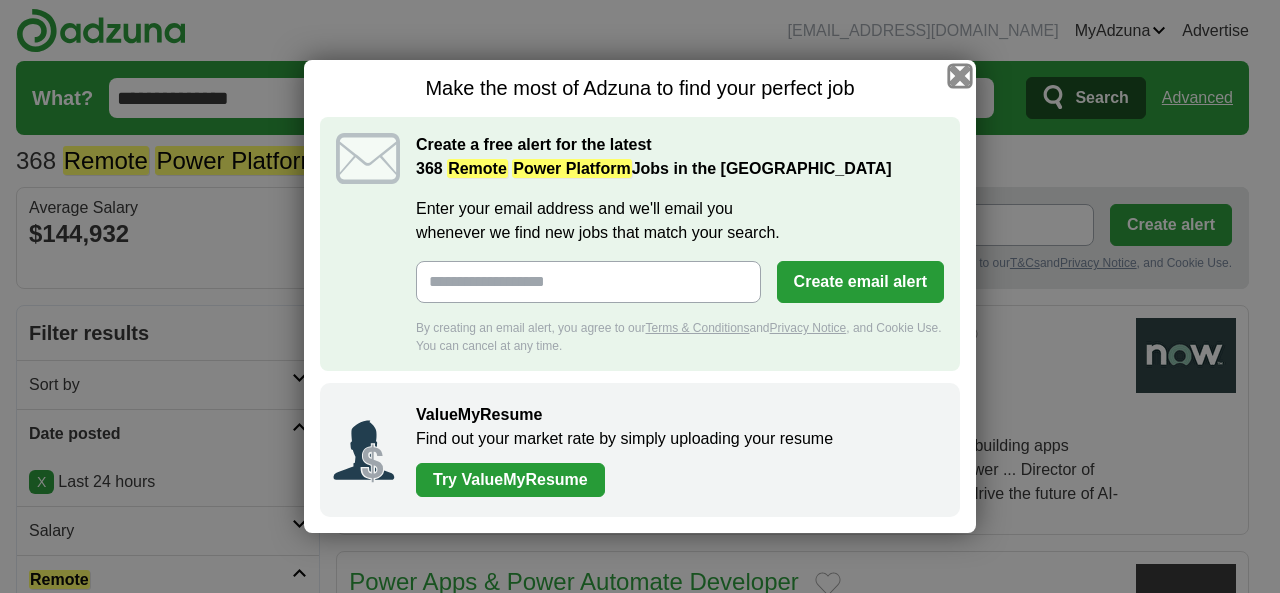 click at bounding box center [960, 76] 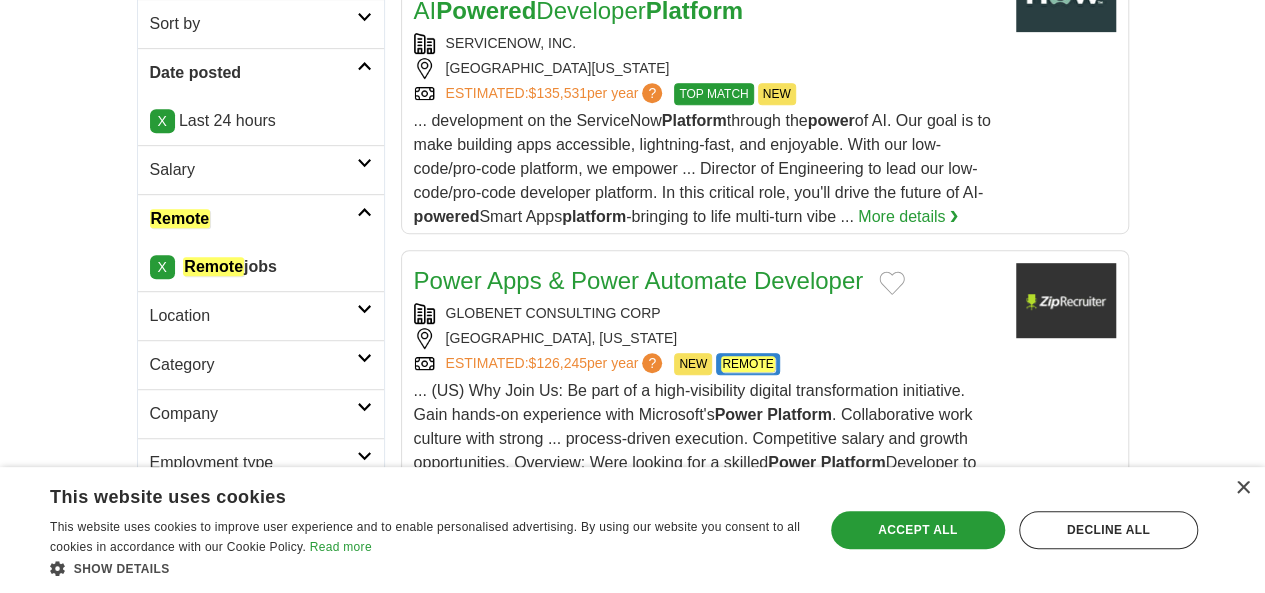 scroll, scrollTop: 500, scrollLeft: 0, axis: vertical 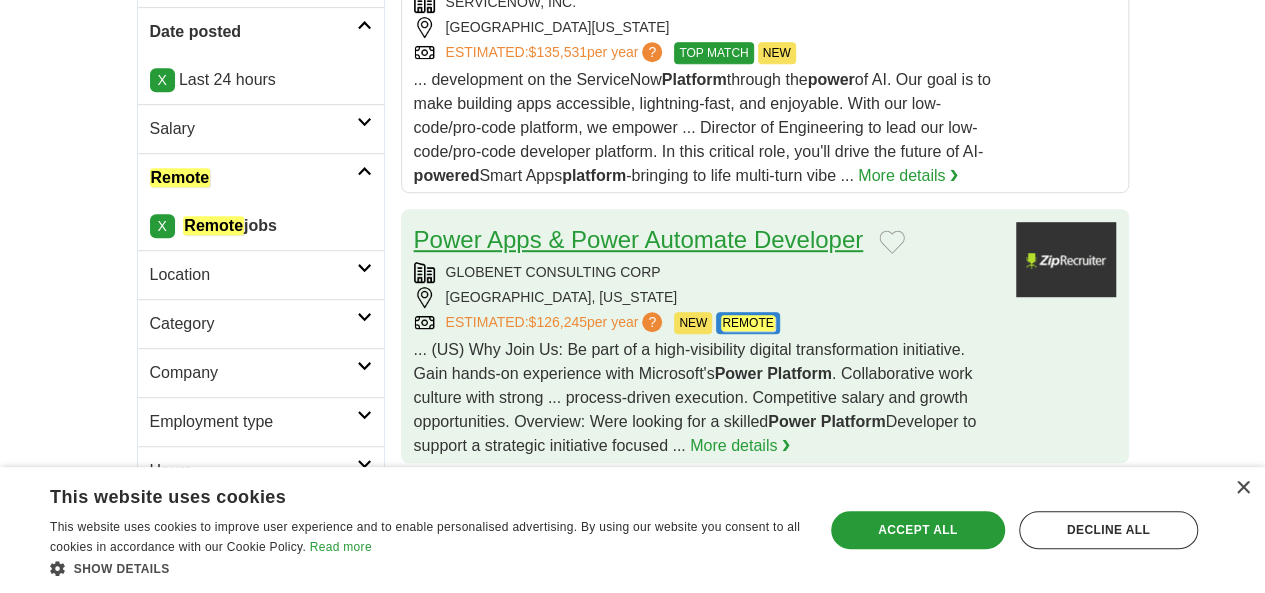 click on "Power Apps & Power Automate Developer" at bounding box center [639, 239] 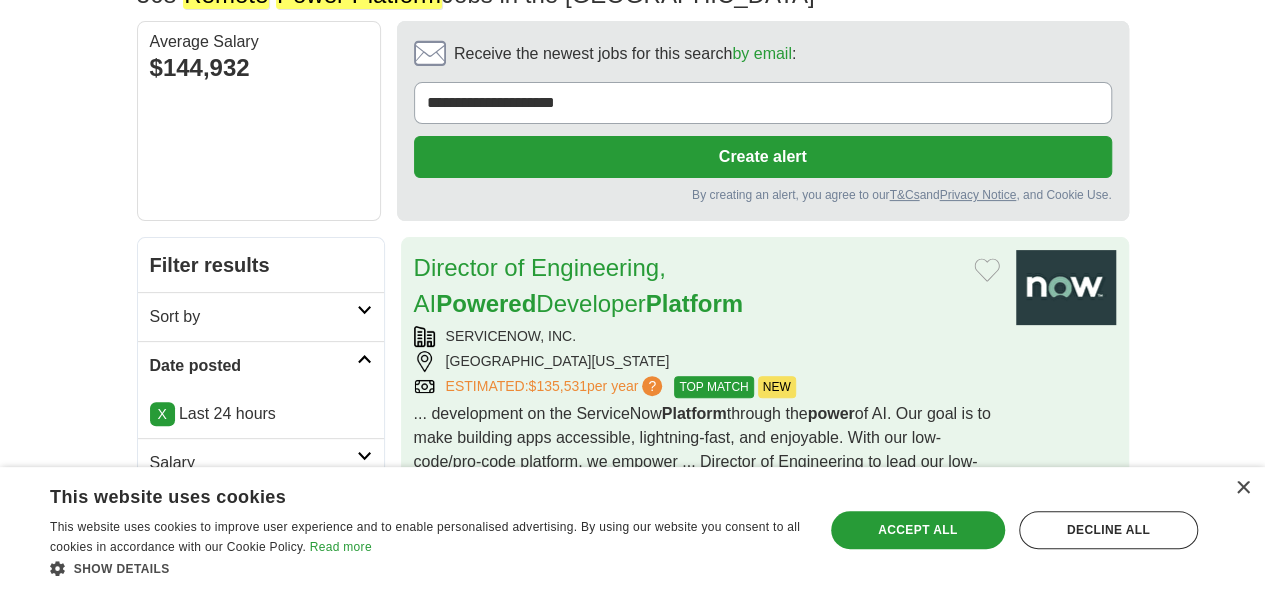 scroll, scrollTop: 333, scrollLeft: 0, axis: vertical 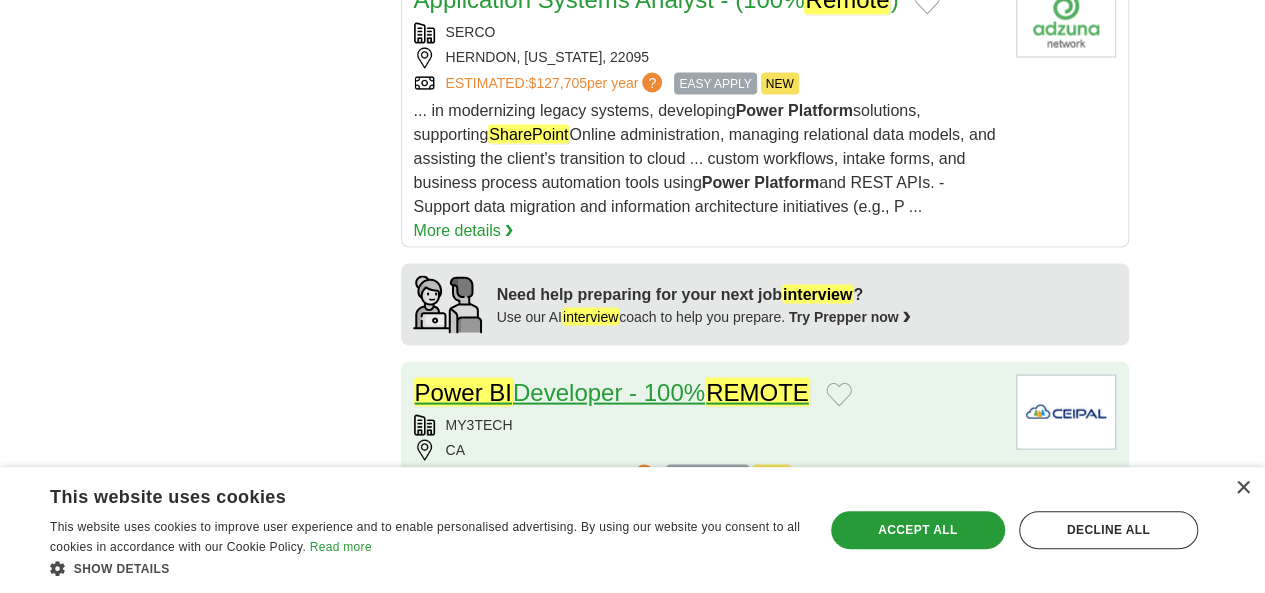 click on "Power BI  Developer - 100%  REMOTE" at bounding box center (612, 391) 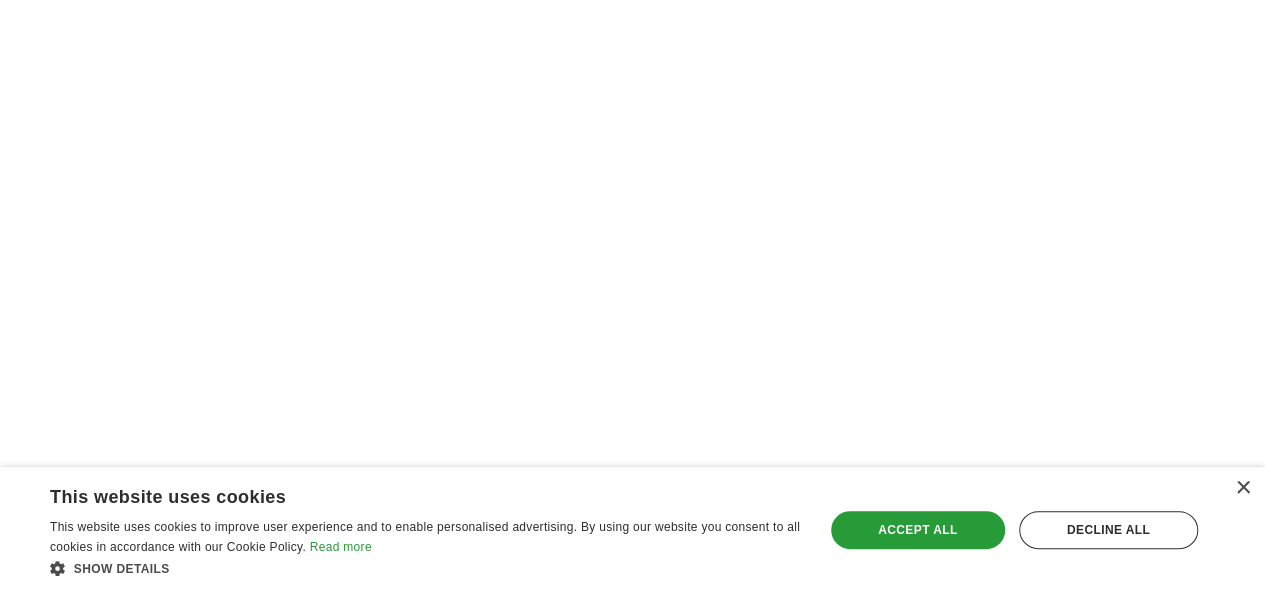 scroll, scrollTop: 4000, scrollLeft: 0, axis: vertical 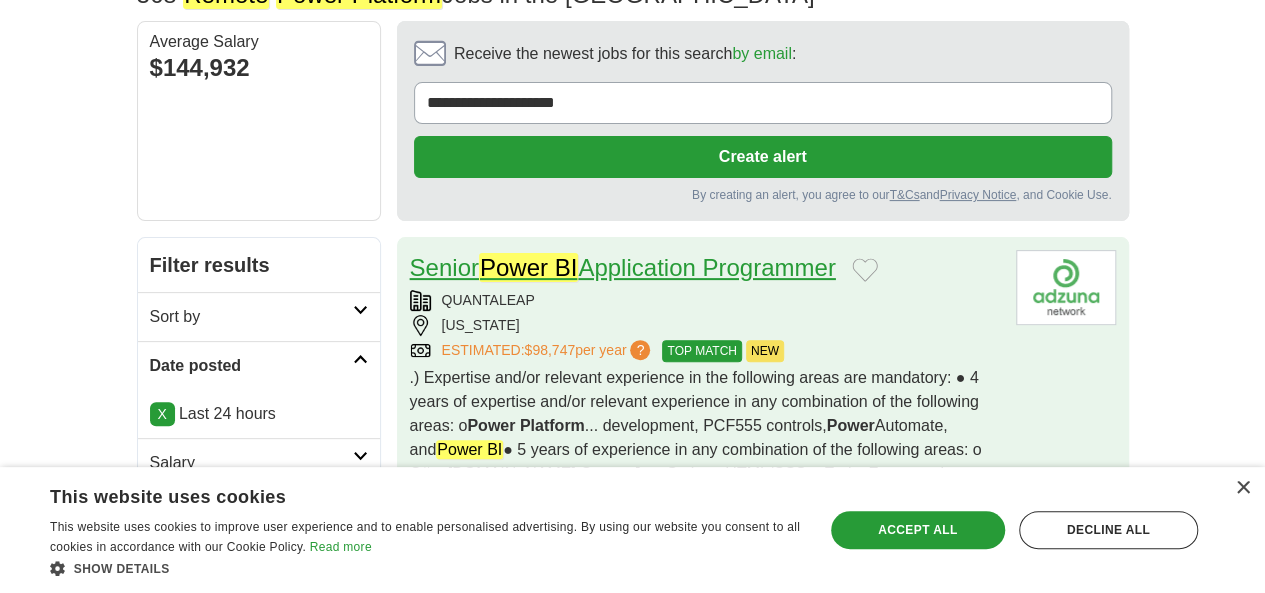 click on "Senior  Power BI  Application Programmer" at bounding box center [623, 267] 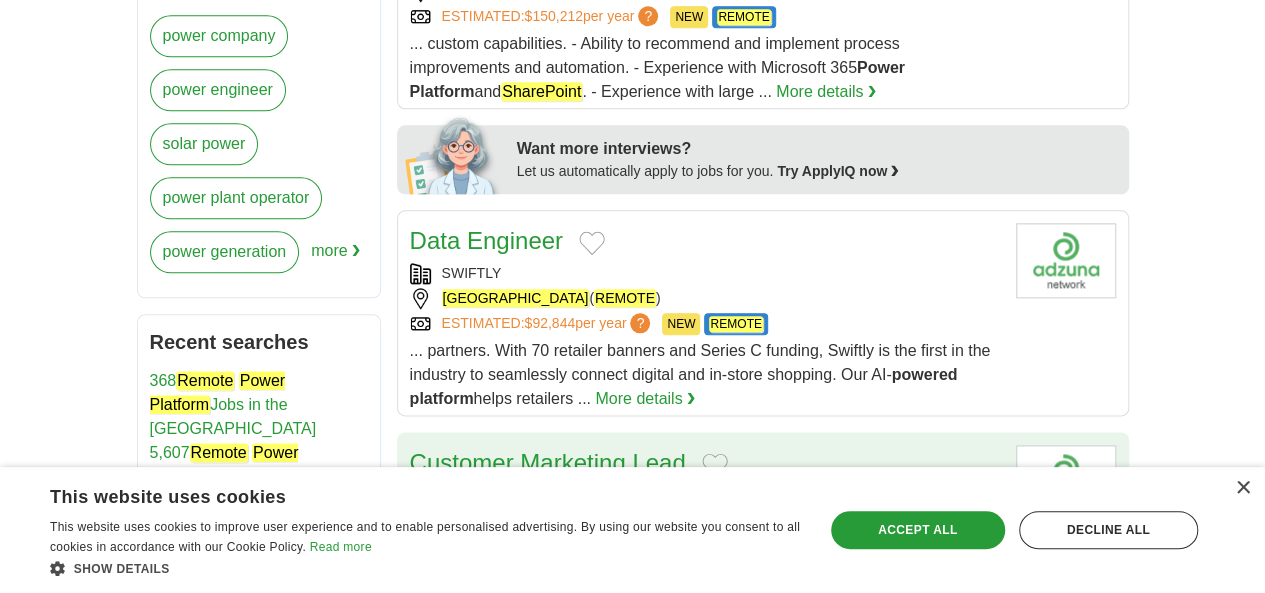 scroll, scrollTop: 1000, scrollLeft: 0, axis: vertical 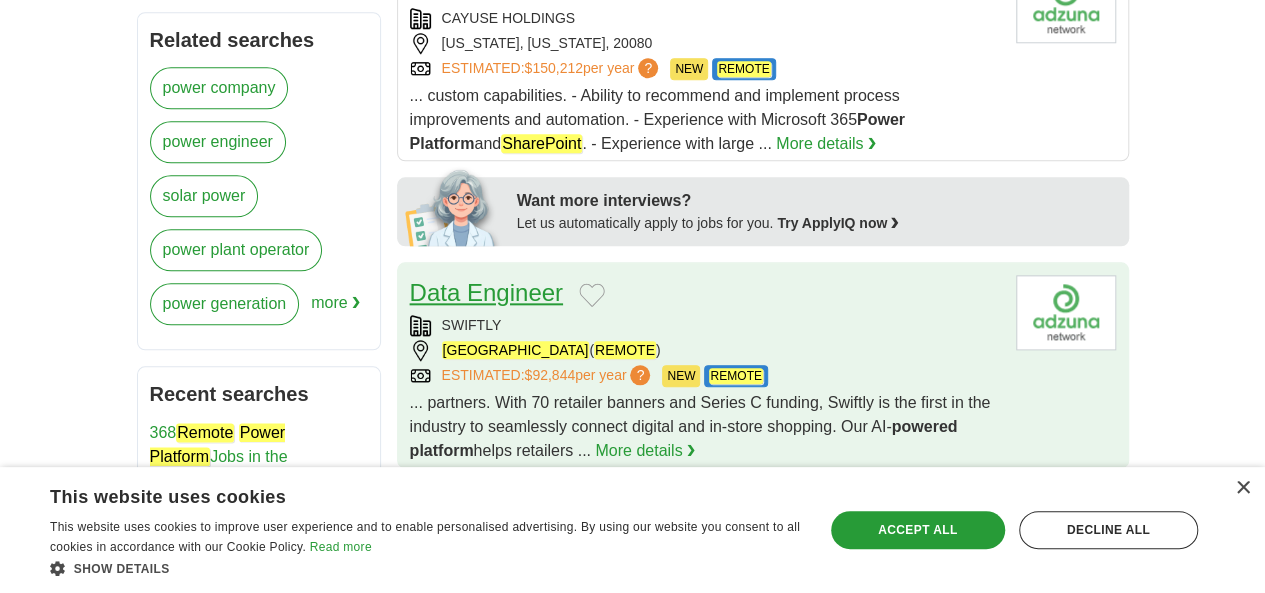 click on "Data Engineer" at bounding box center [486, 292] 